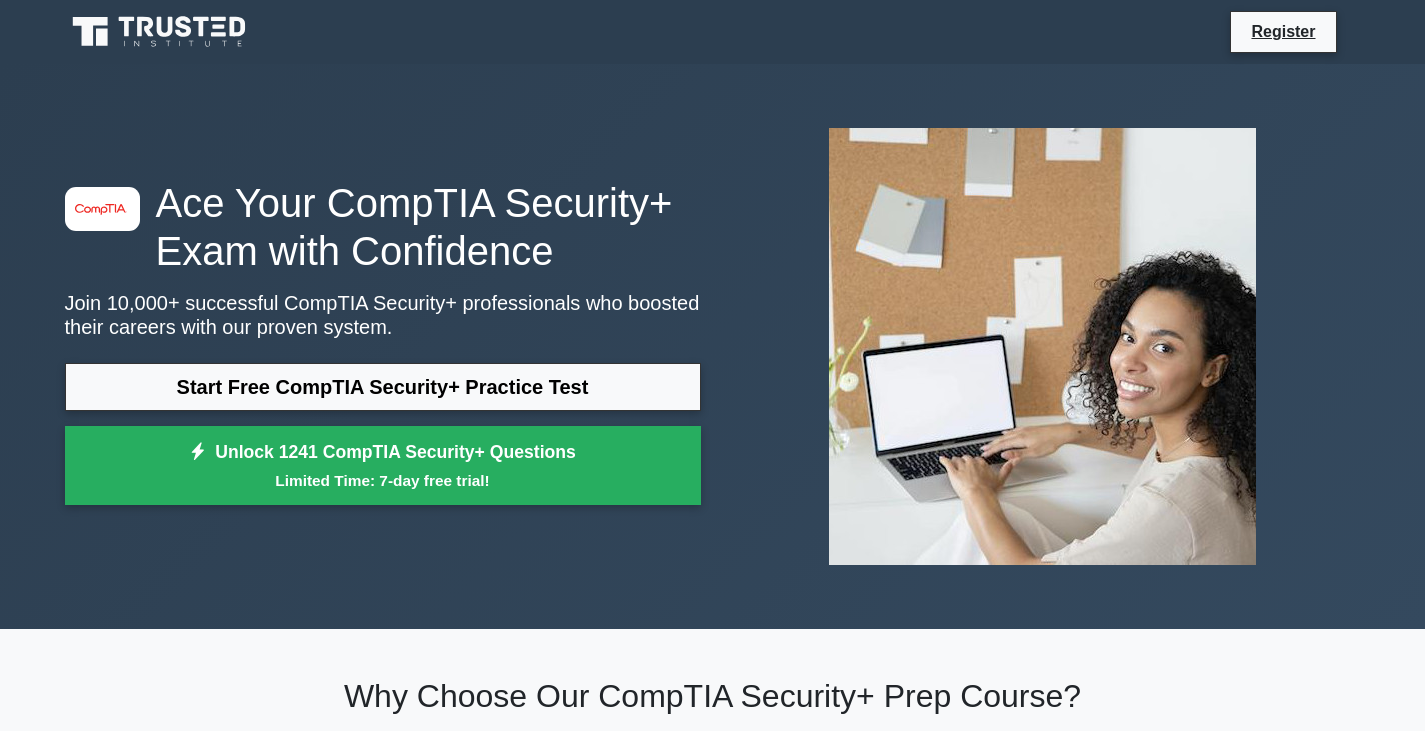 scroll, scrollTop: 0, scrollLeft: 0, axis: both 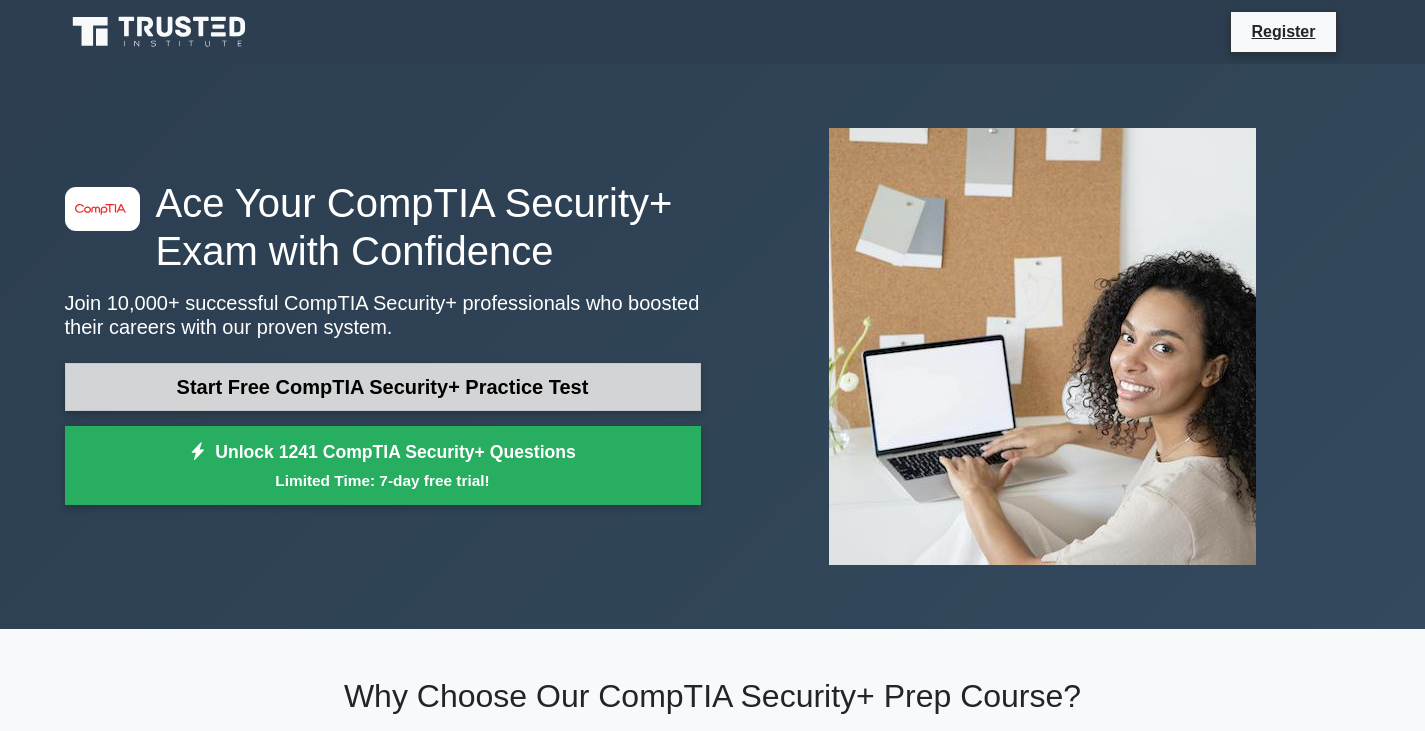 click on "Start Free CompTIA Security+ Practice Test" at bounding box center (383, 387) 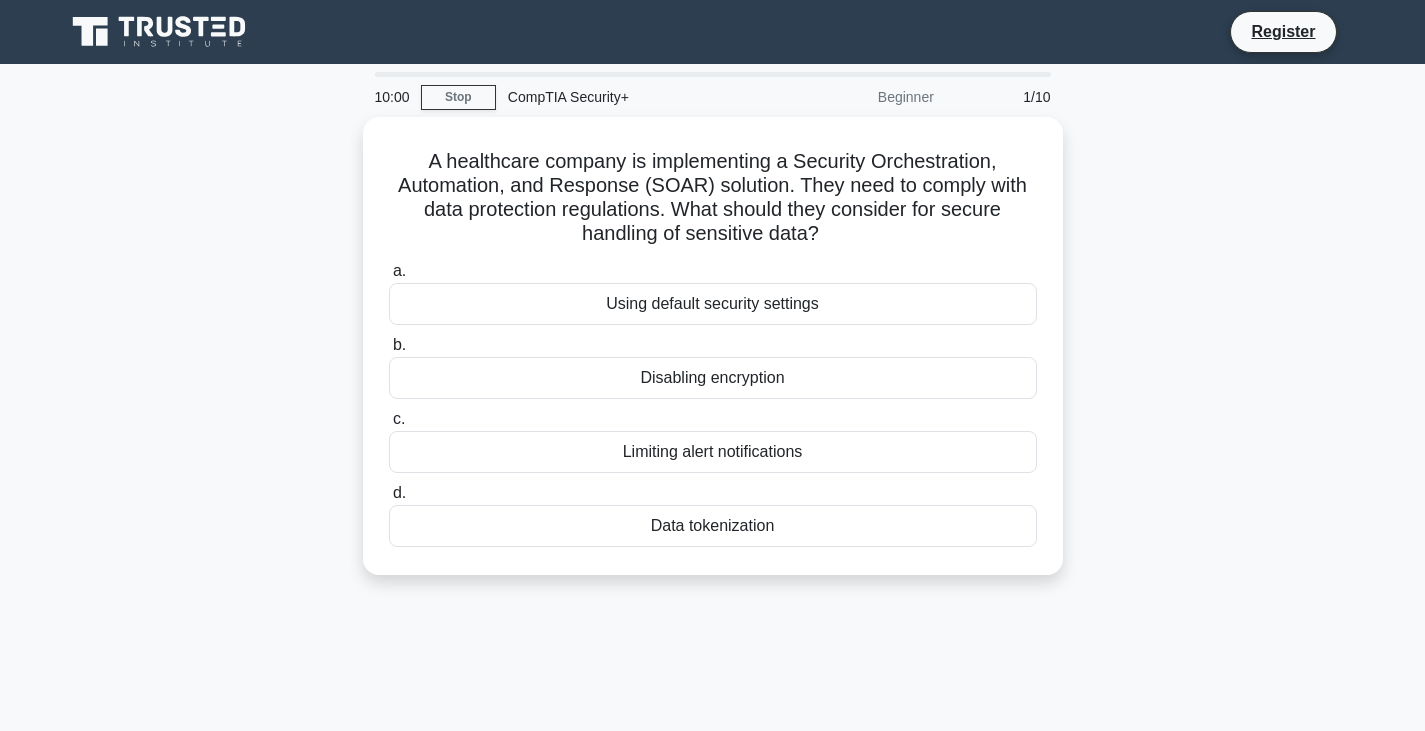 scroll, scrollTop: 0, scrollLeft: 0, axis: both 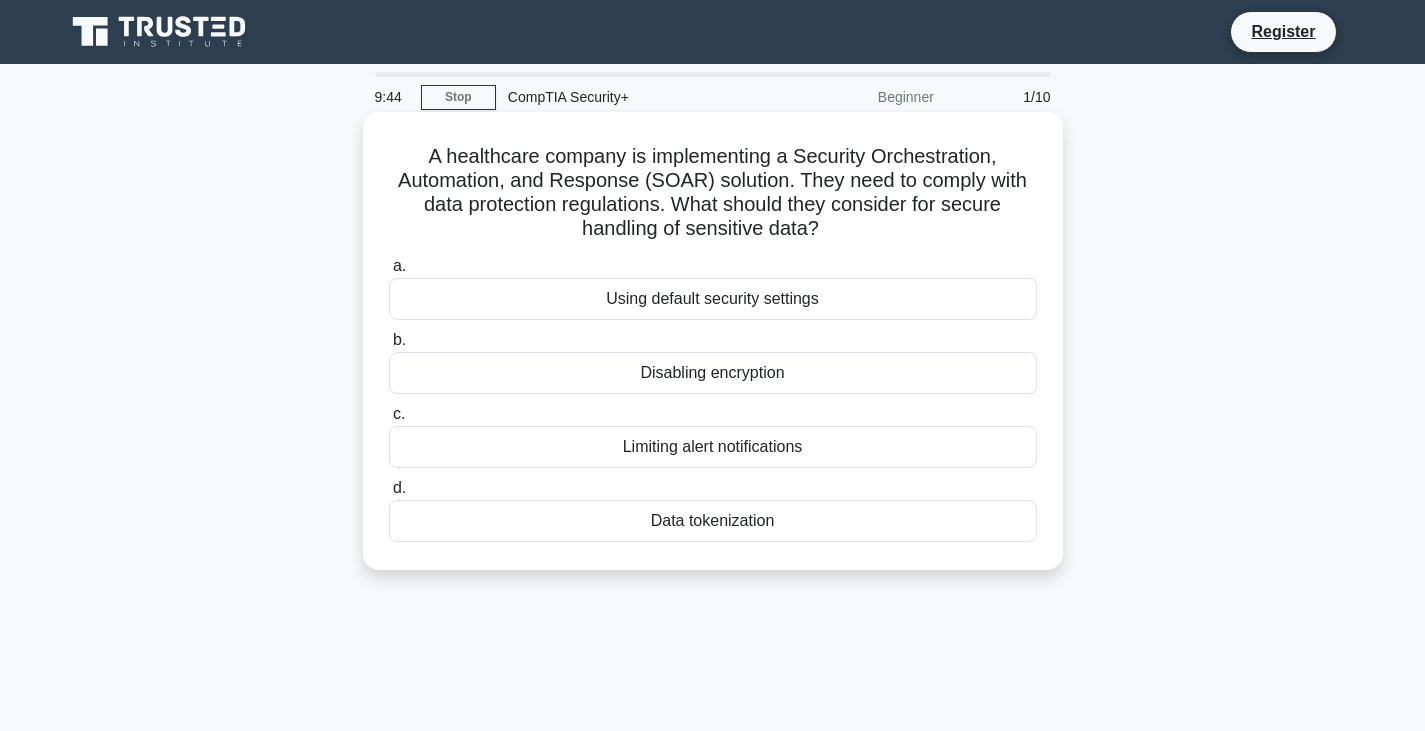 click on "Data tokenization" at bounding box center [713, 521] 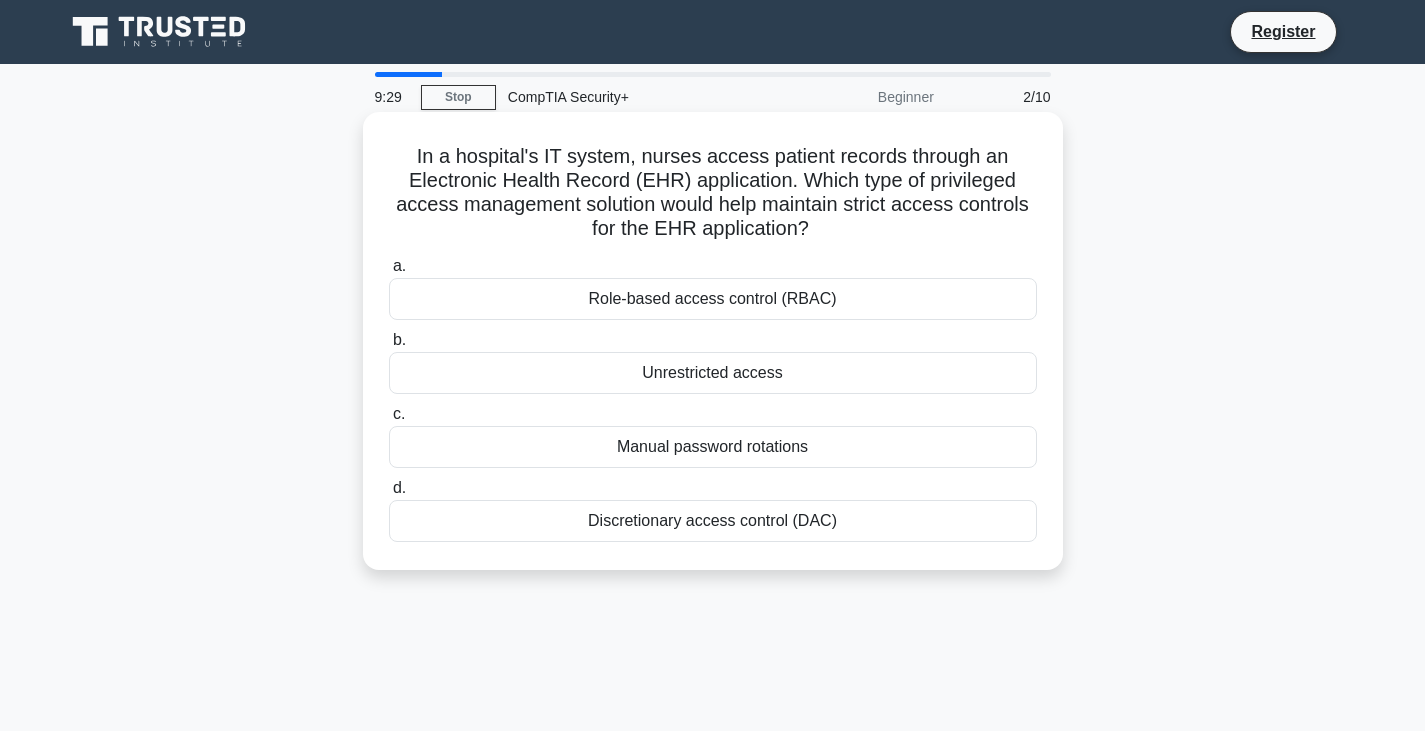 click on "Role-based access control (RBAC)" at bounding box center [713, 299] 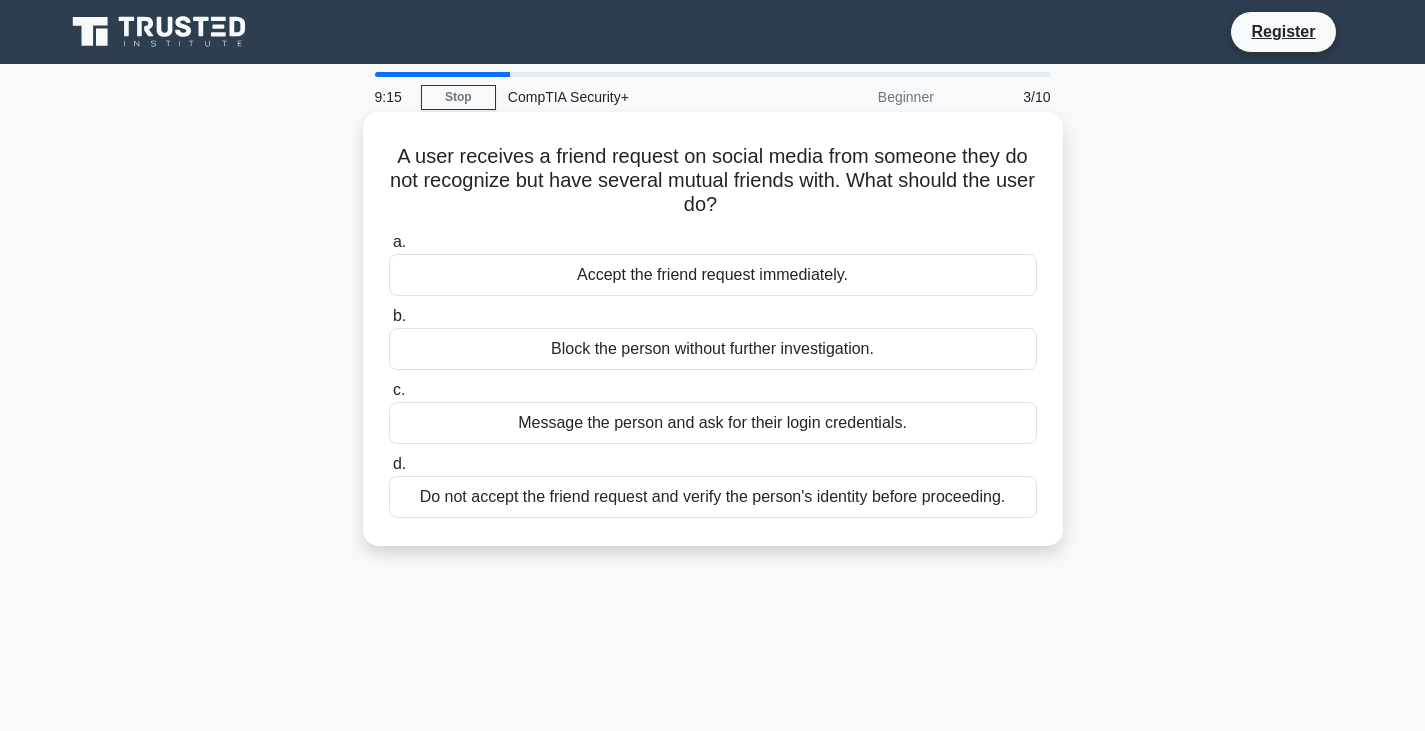click on "Do not accept the friend request and verify the person's identity before proceeding." at bounding box center (713, 497) 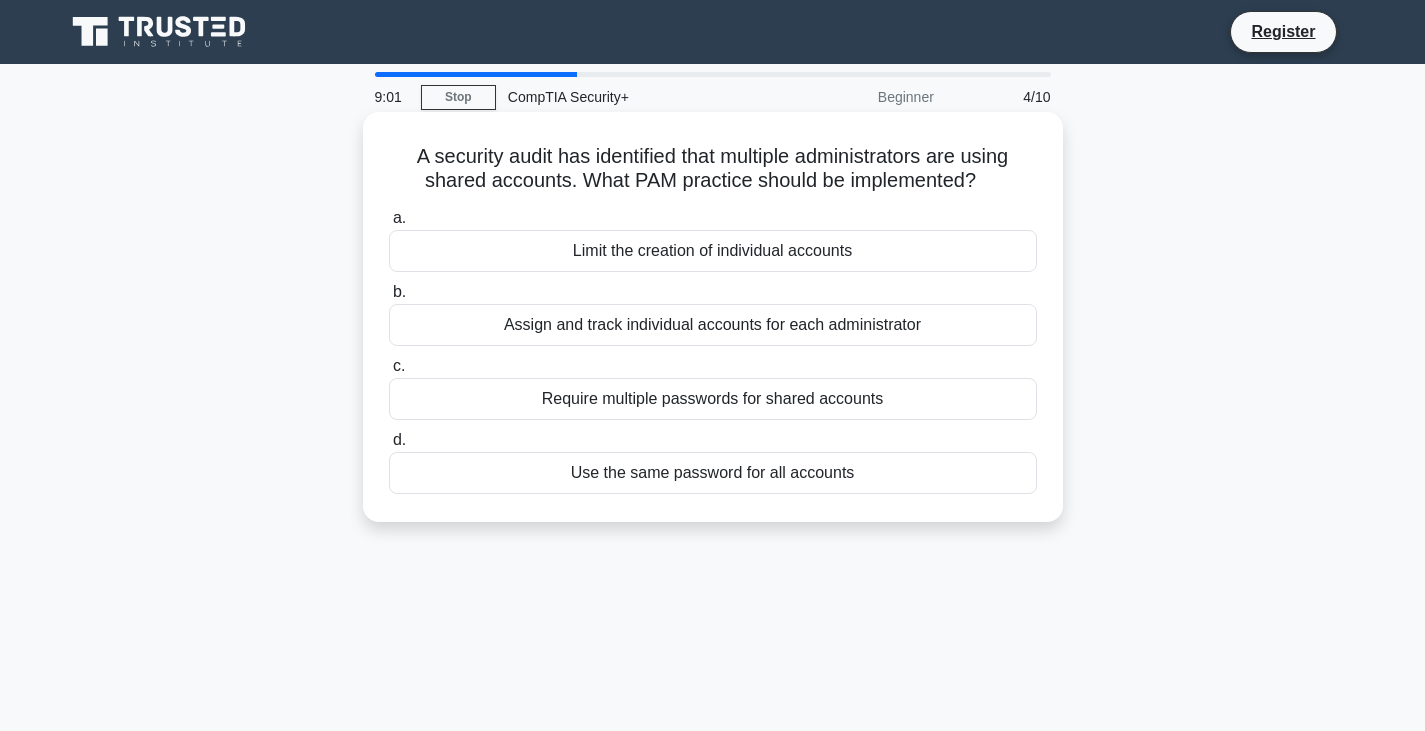 click on "Assign and track individual accounts for each administrator" at bounding box center (713, 325) 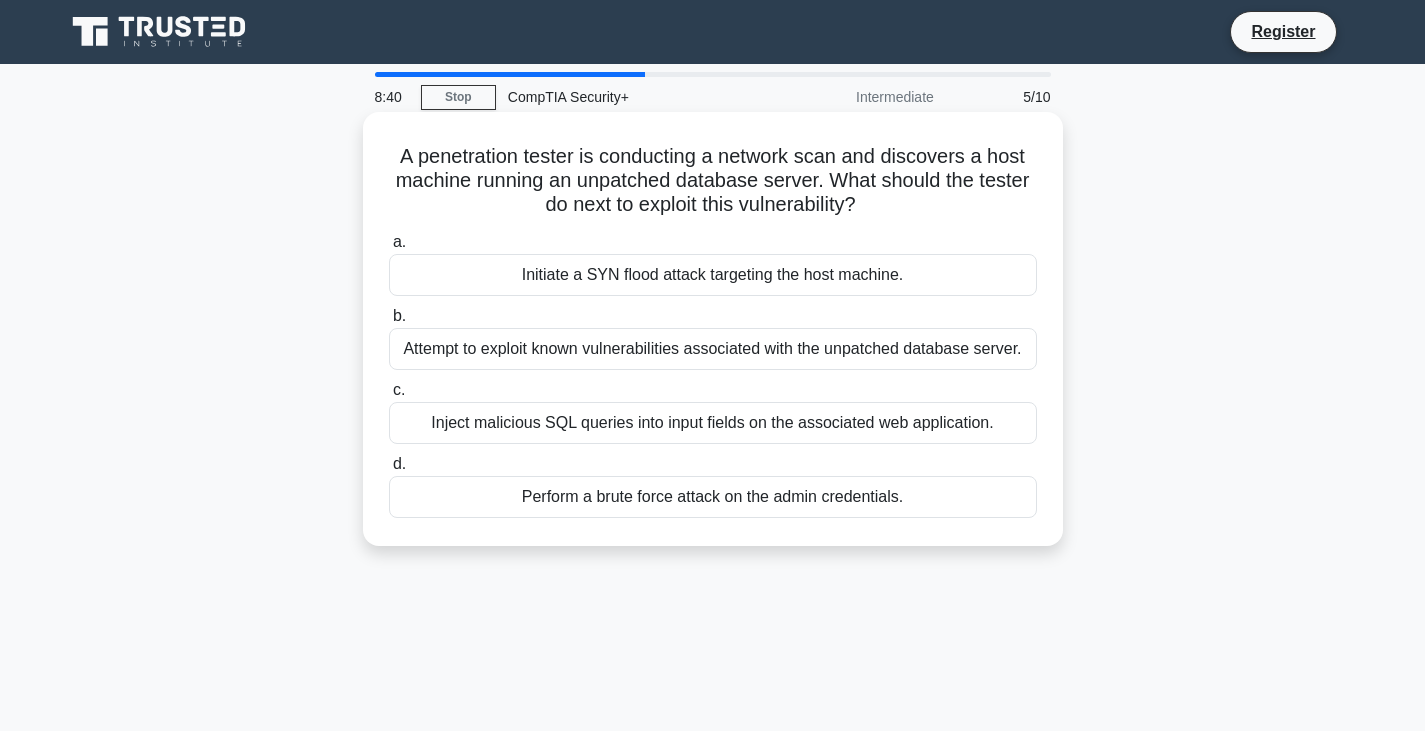 click on "Attempt to exploit known vulnerabilities associated with the unpatched database server." at bounding box center (713, 349) 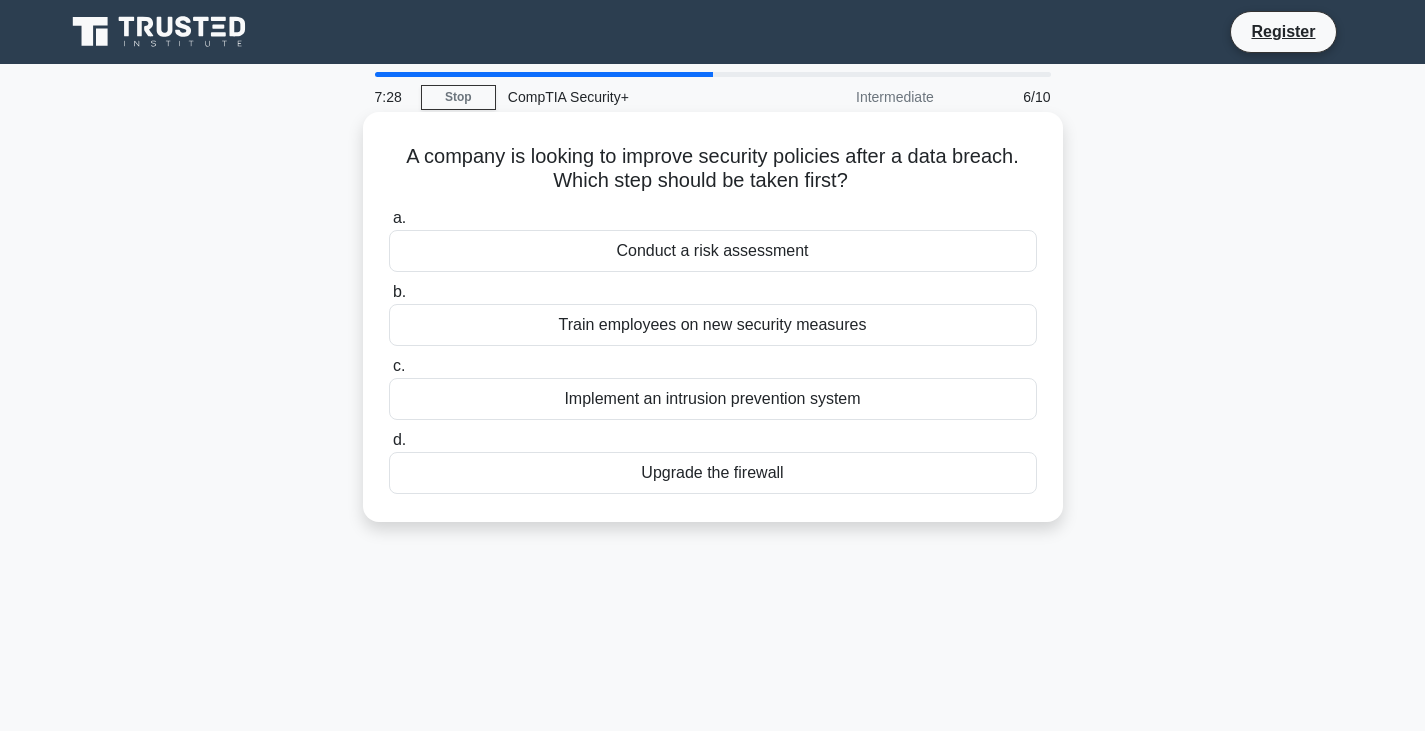 click on "Conduct a risk assessment" at bounding box center (713, 251) 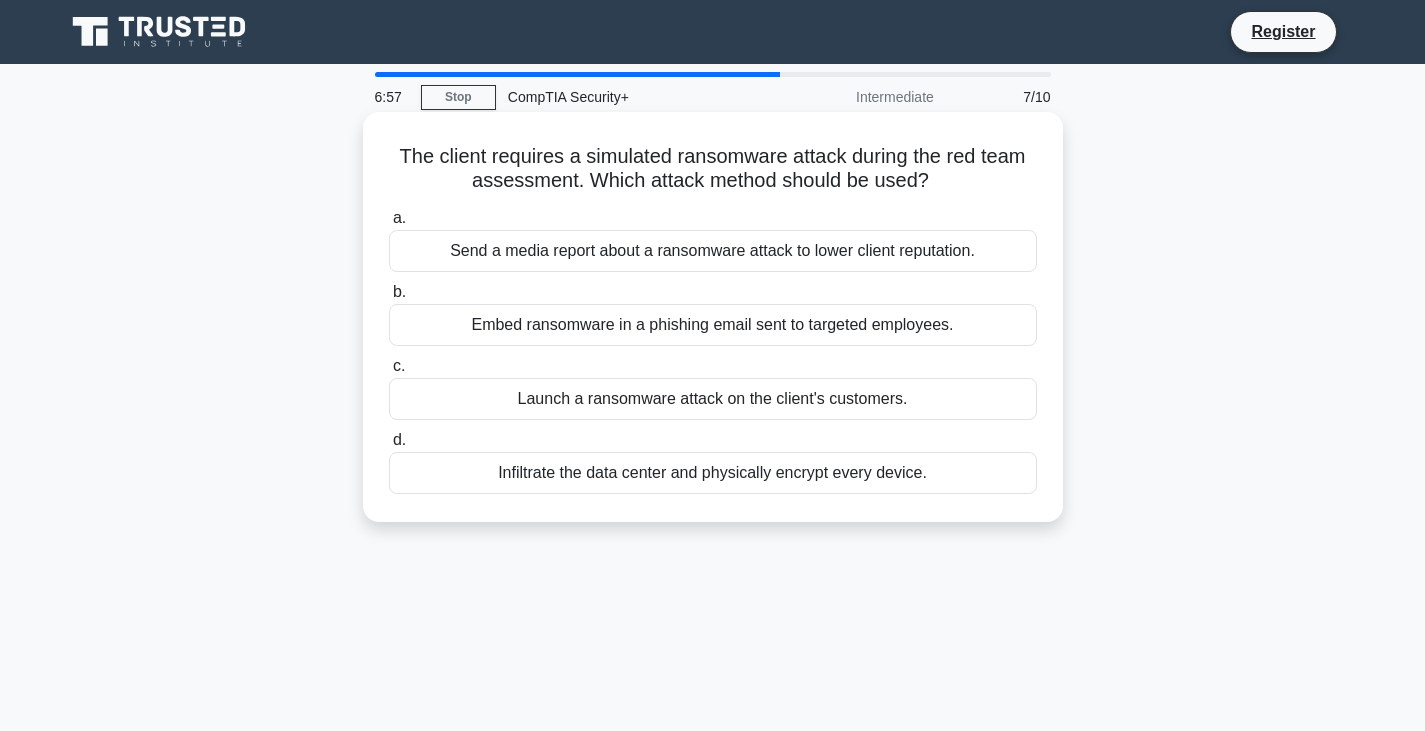 click on "Embed ransomware in a phishing email sent to targeted employees." at bounding box center [713, 325] 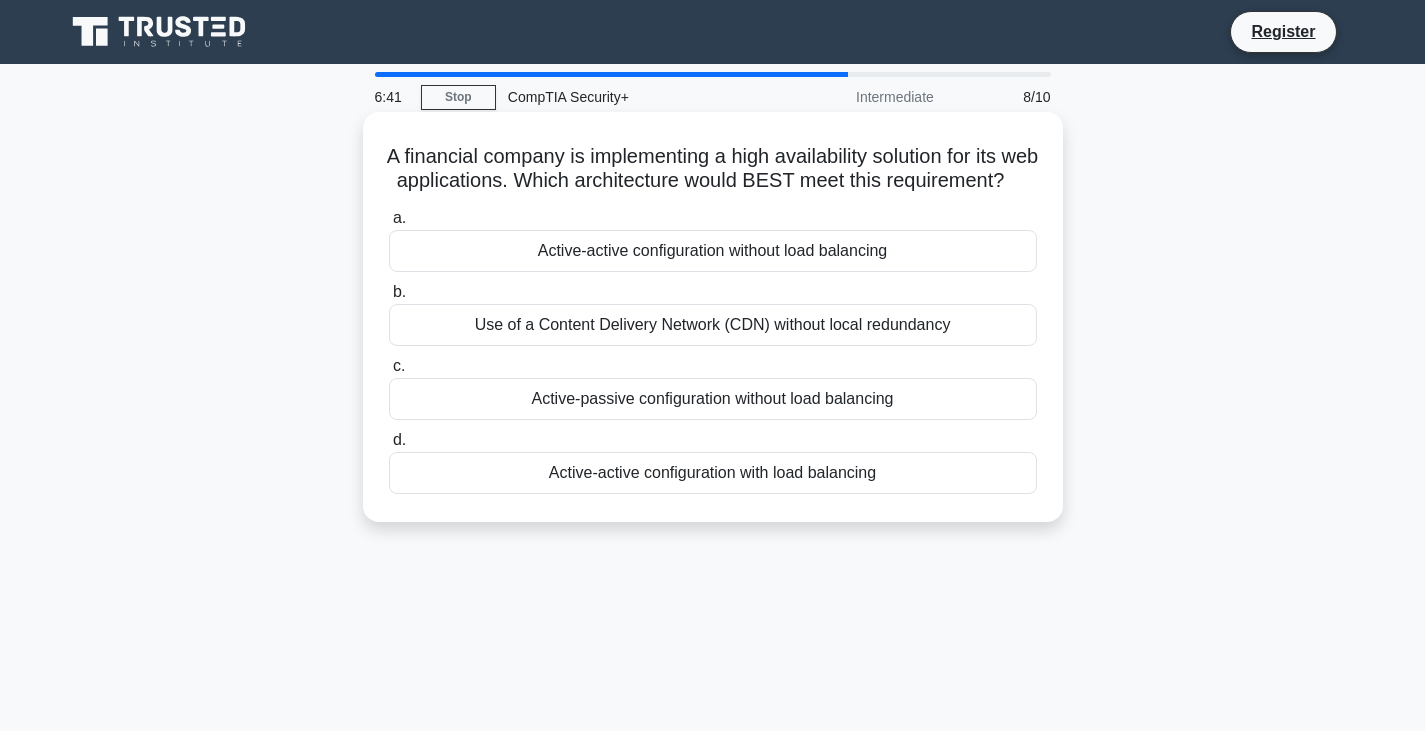 click on "Active-active configuration with load balancing" at bounding box center (713, 473) 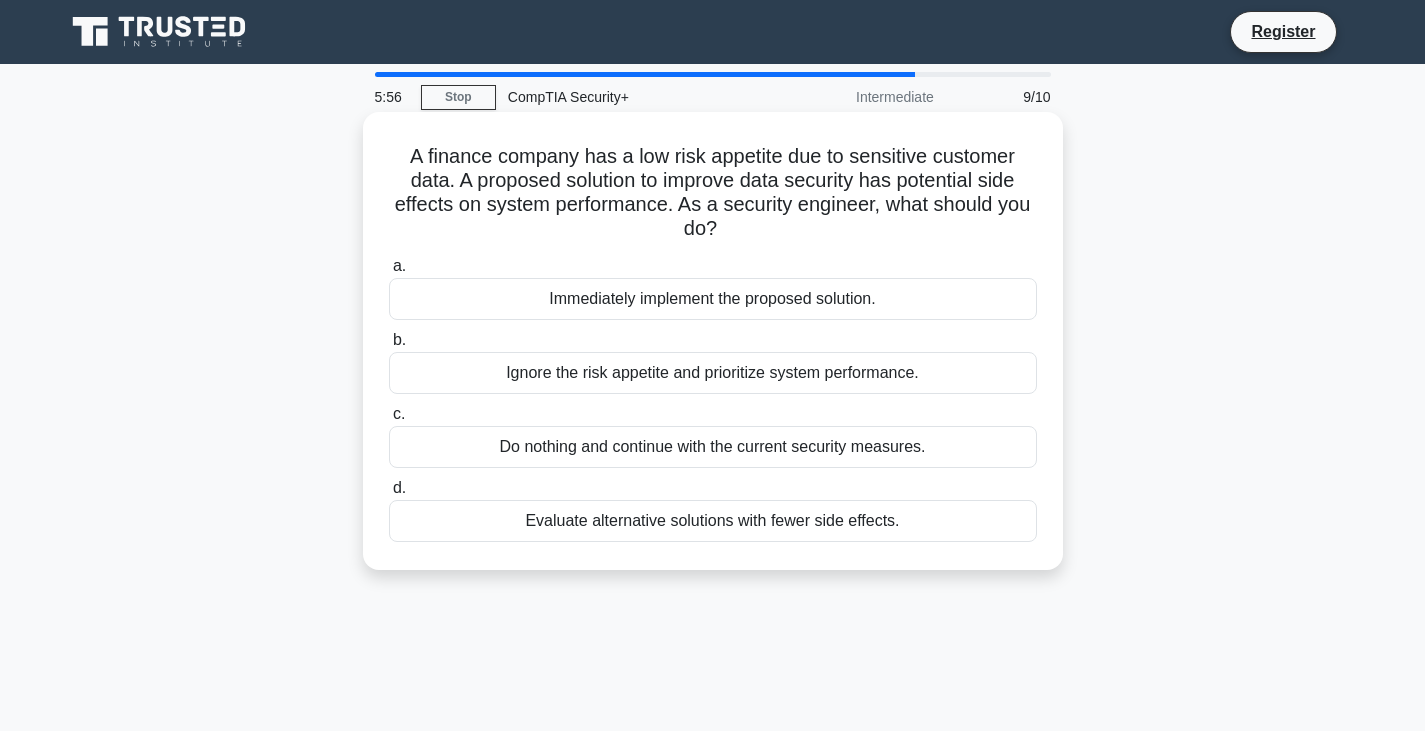 click on "Evaluate alternative solutions with fewer side effects." at bounding box center [713, 521] 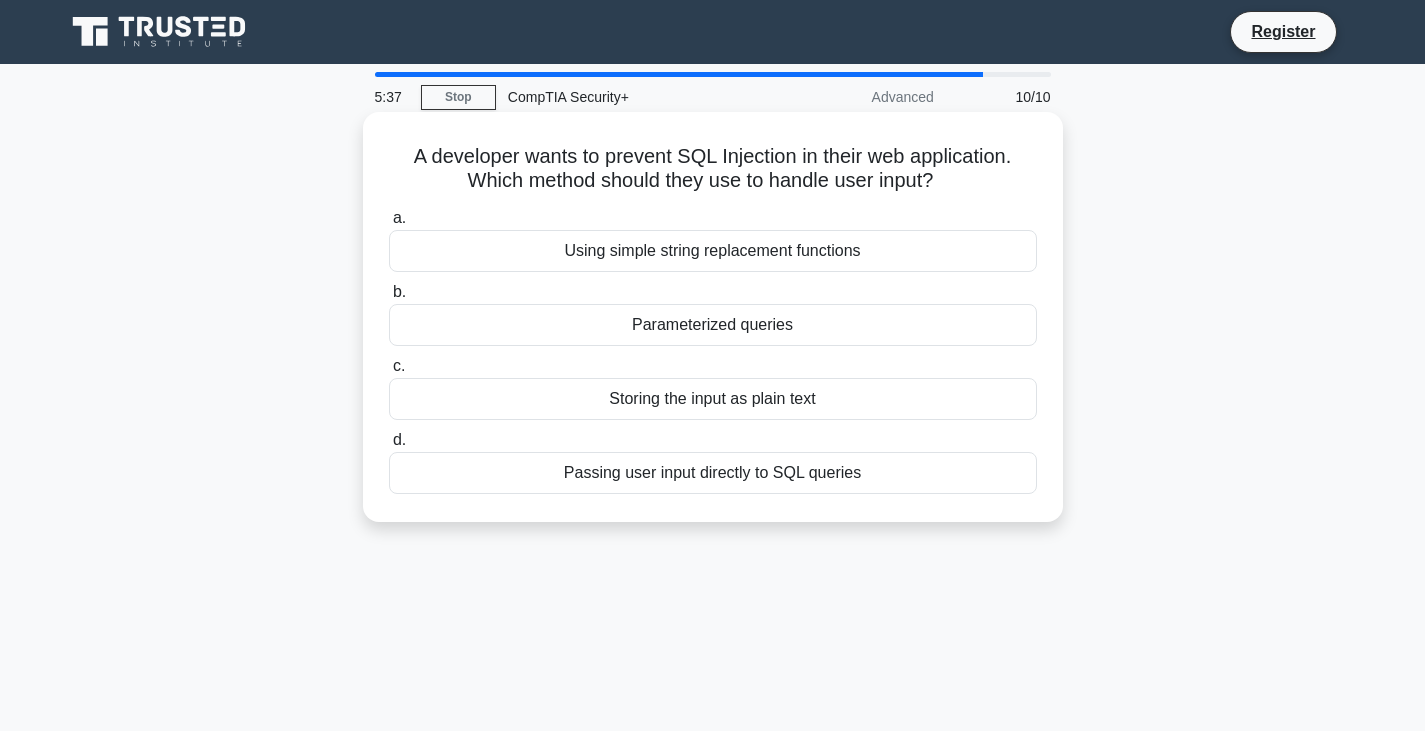 click on "Parameterized queries" at bounding box center [713, 325] 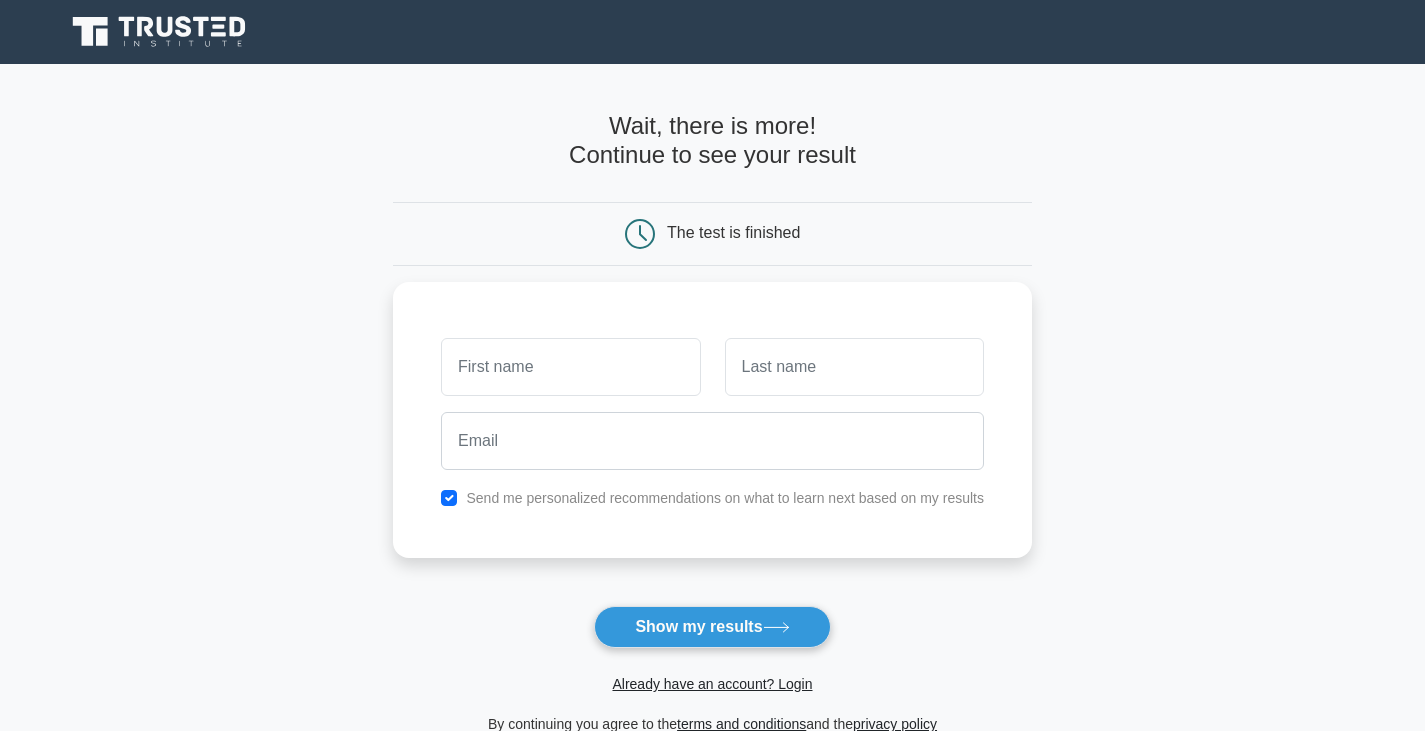 scroll, scrollTop: 0, scrollLeft: 0, axis: both 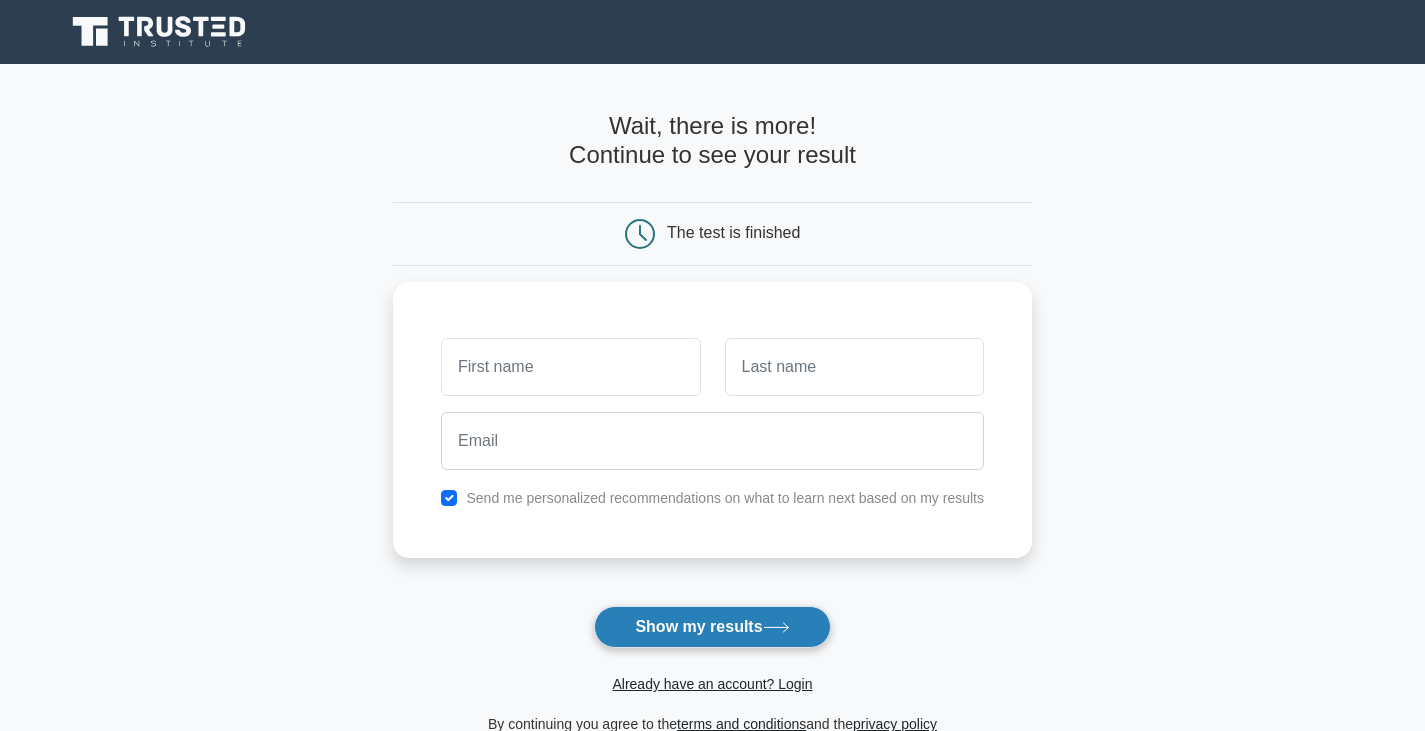 click on "Show my results" at bounding box center (712, 627) 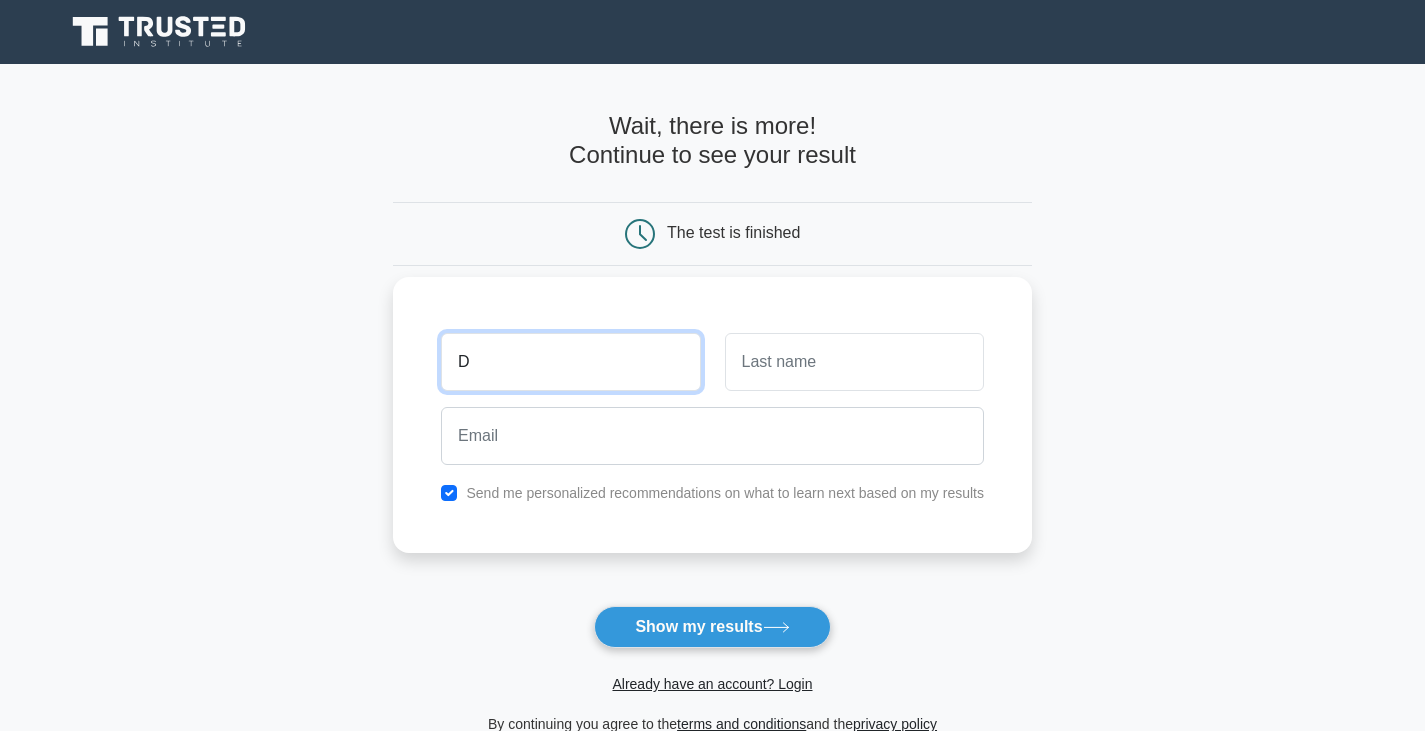type on "D" 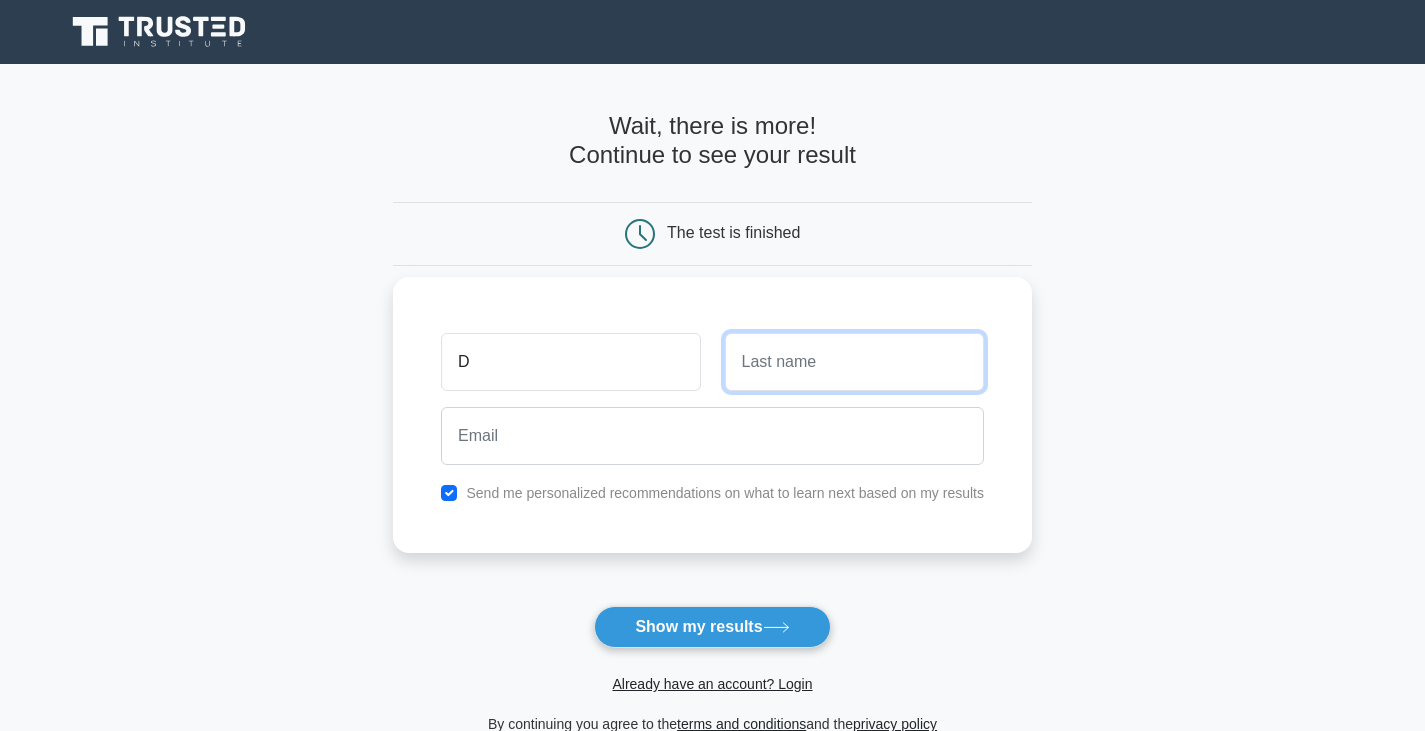 click at bounding box center [854, 362] 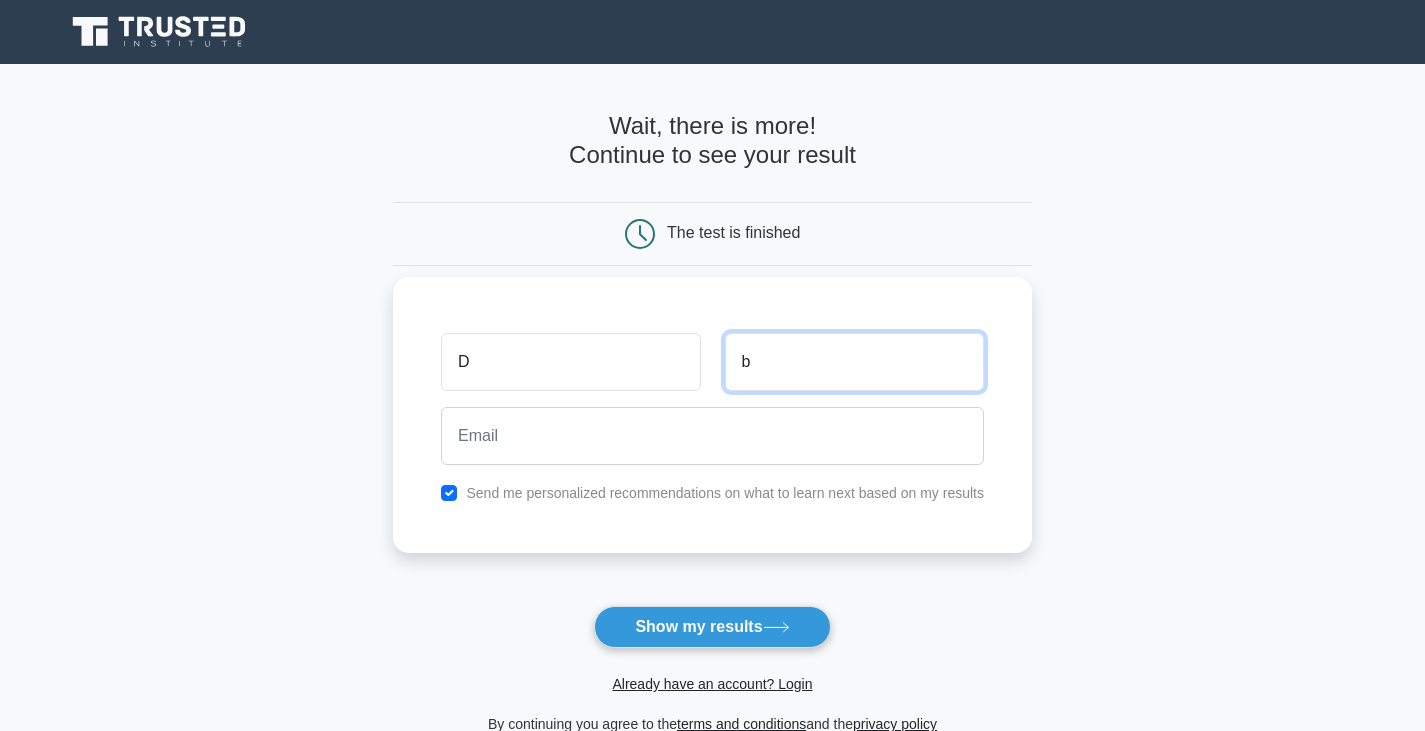 type on "b" 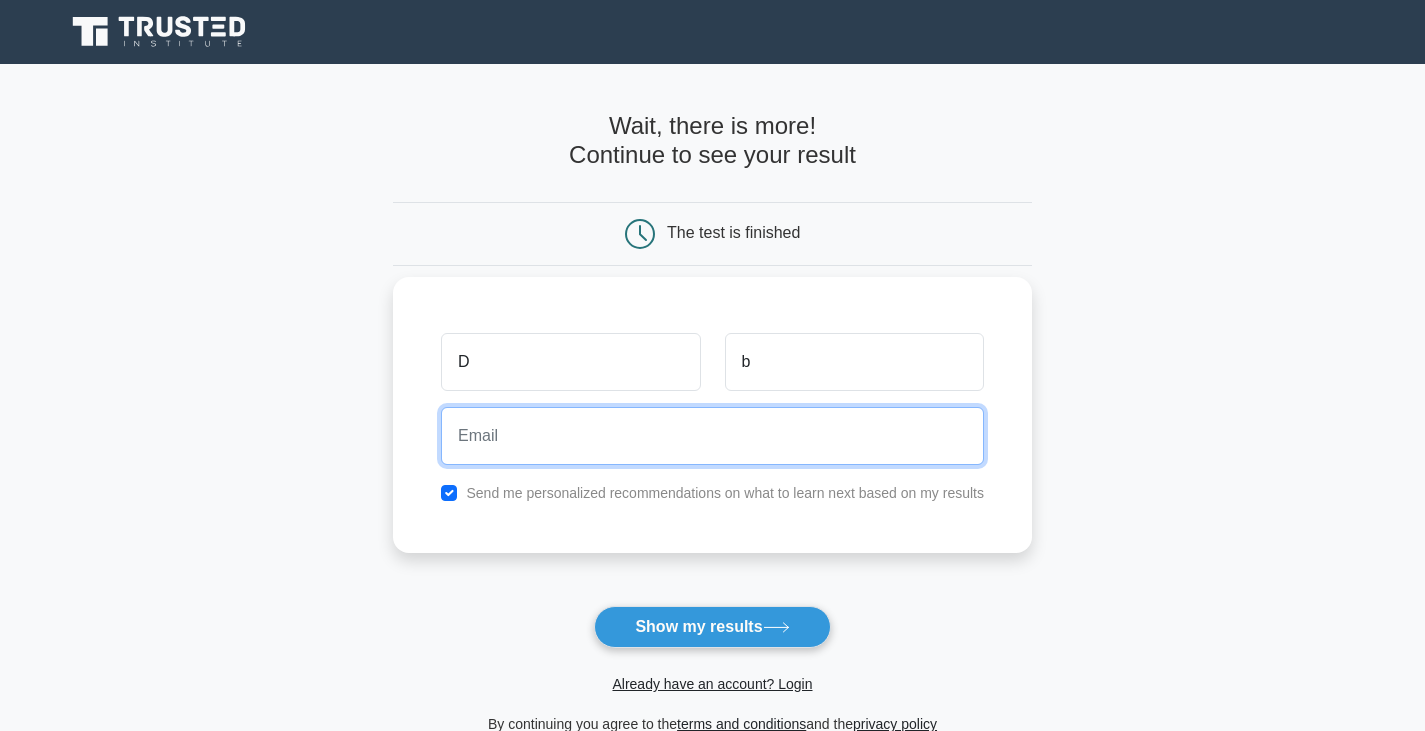 click at bounding box center [712, 436] 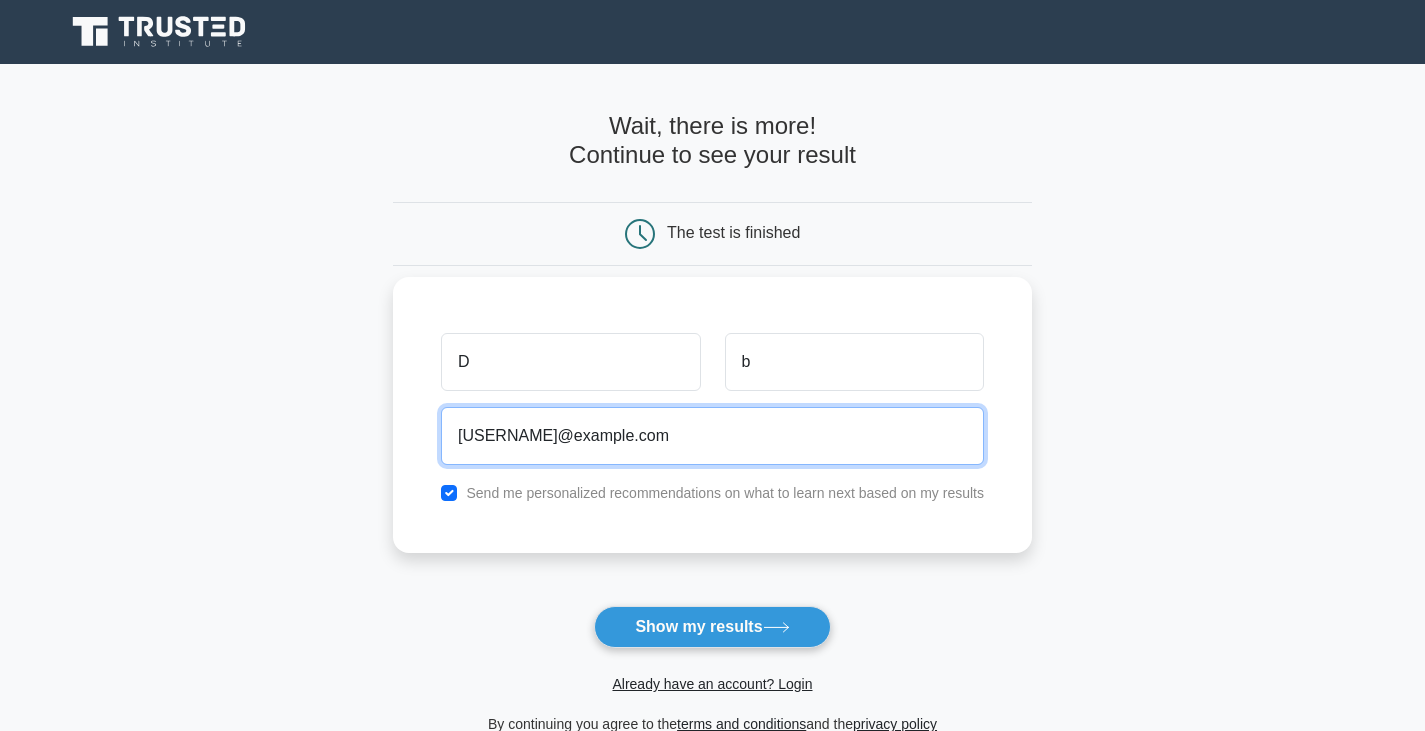 type on "DEEBEE27@GMAIL.COM" 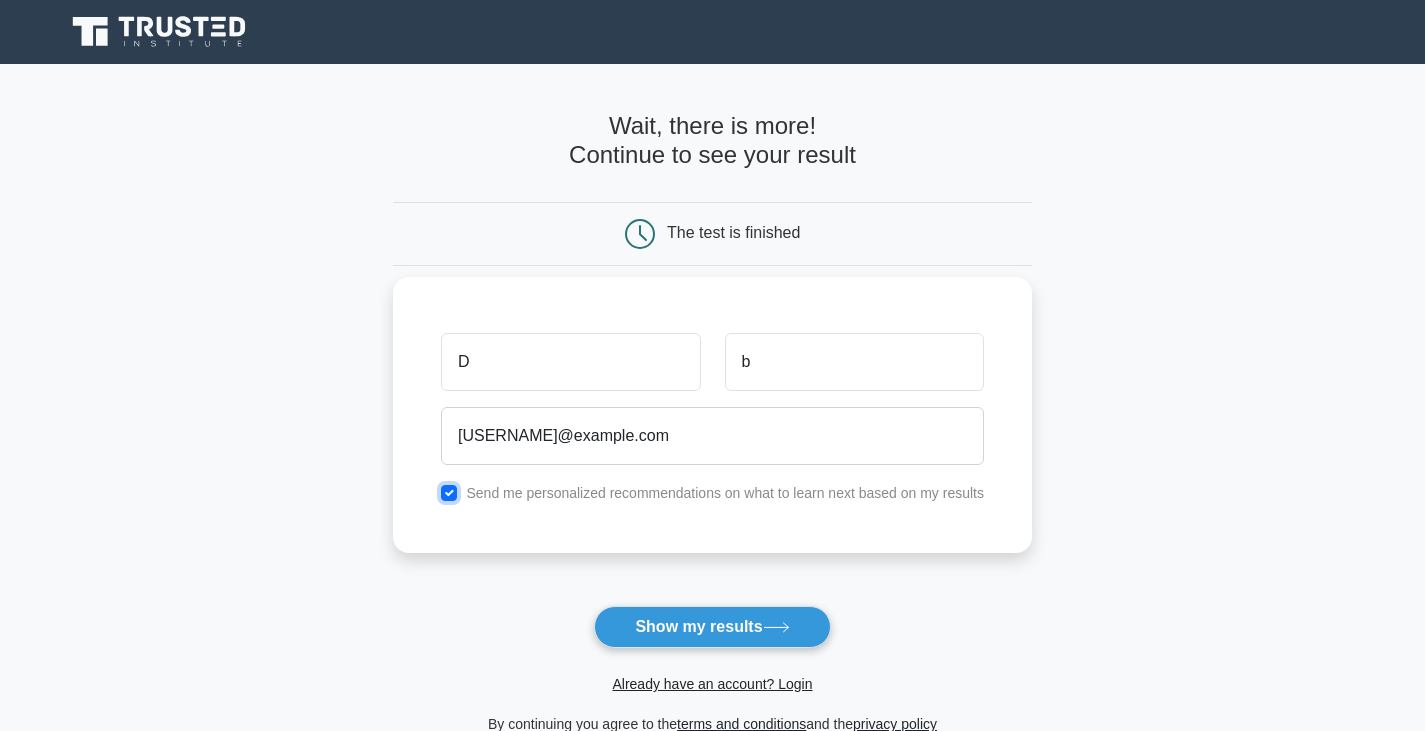 click at bounding box center (449, 493) 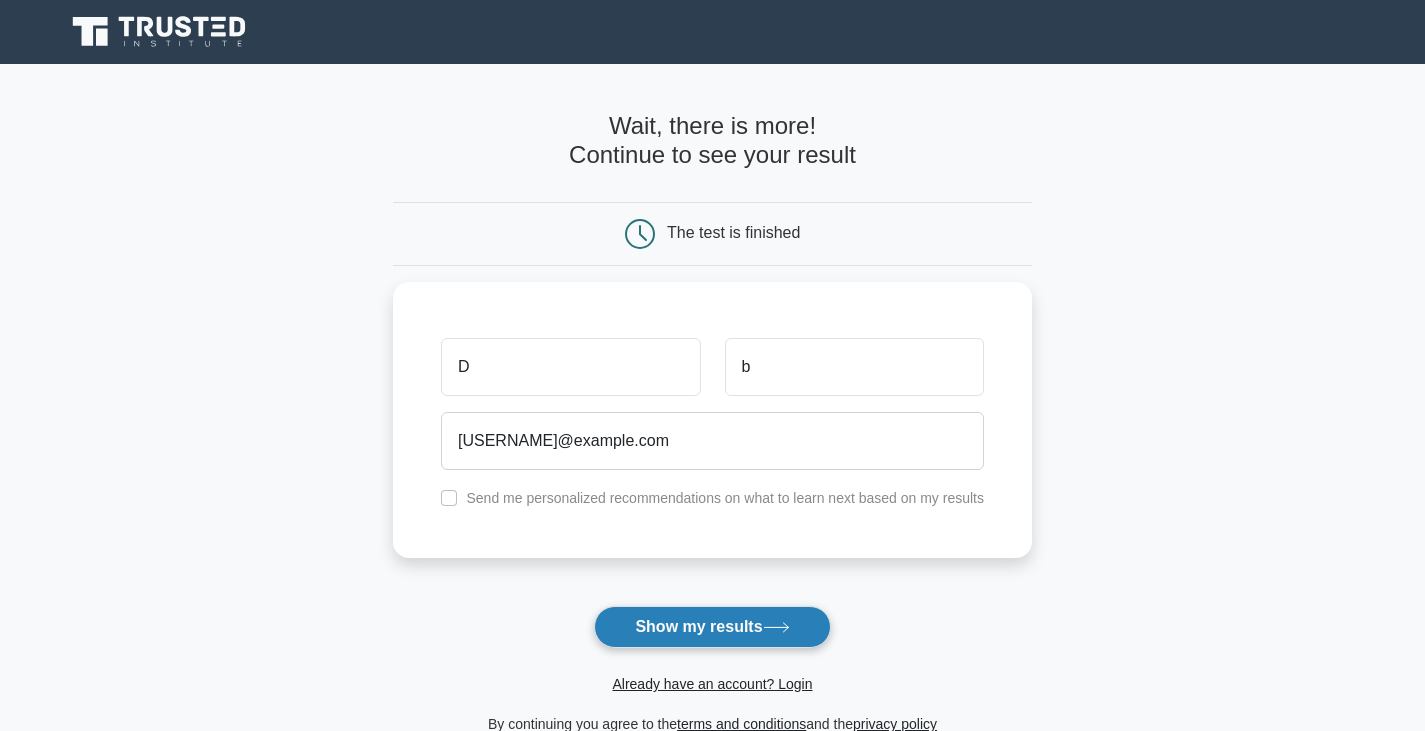 click on "Show my results" at bounding box center [712, 627] 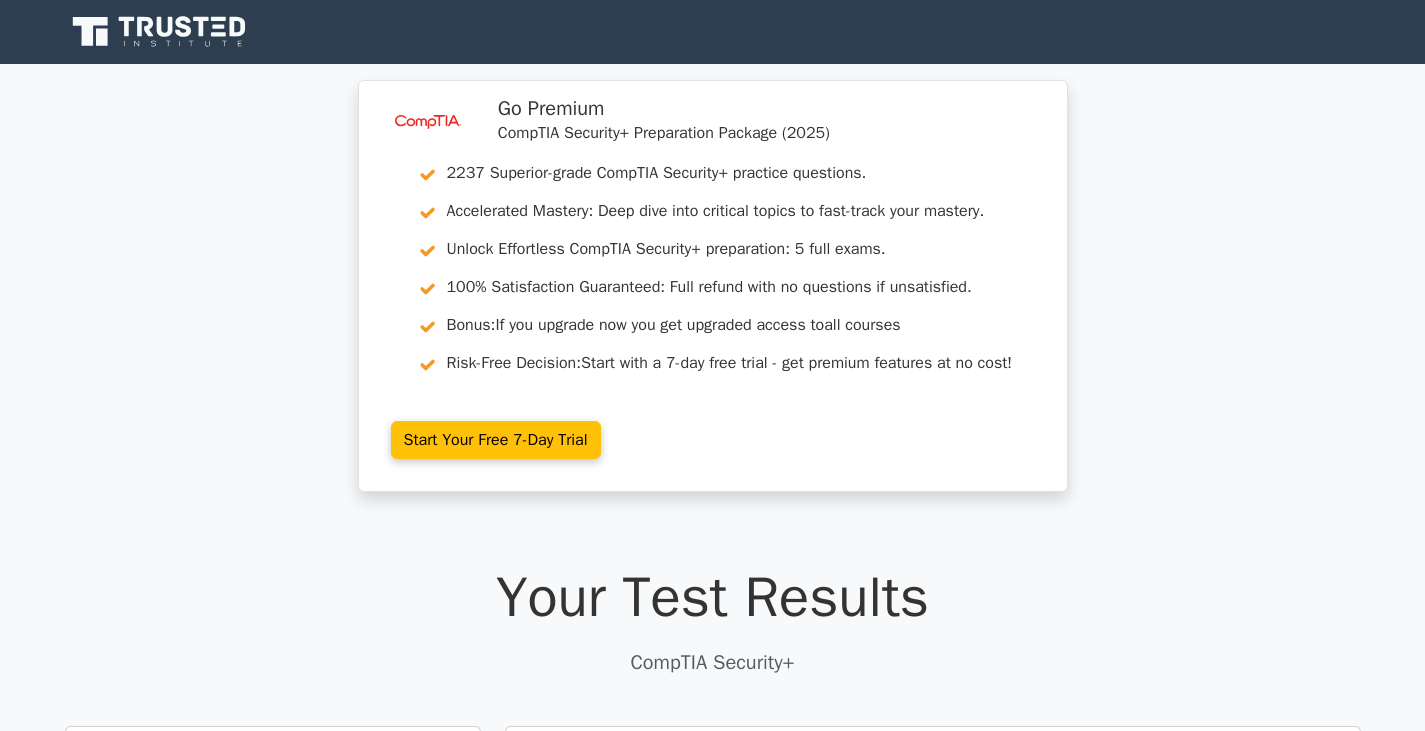 scroll, scrollTop: 0, scrollLeft: 0, axis: both 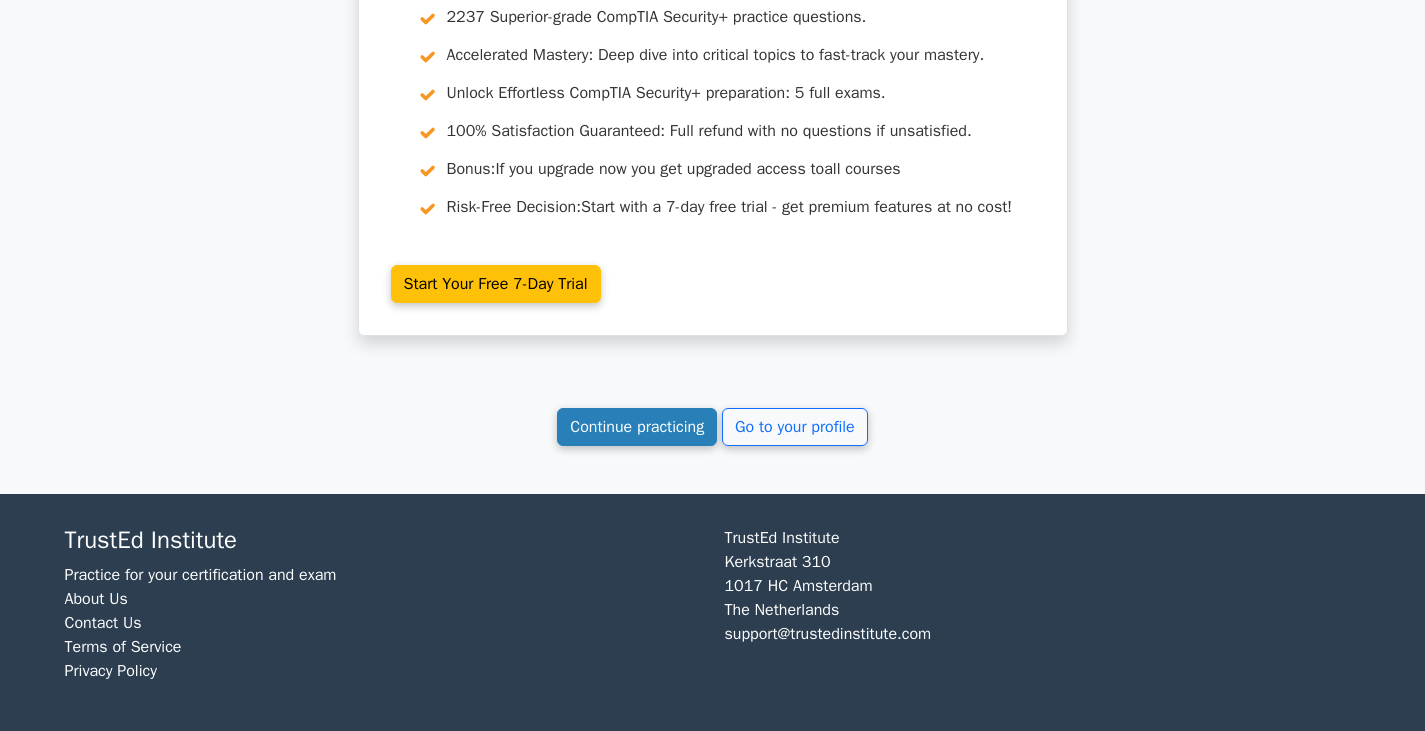 click on "Continue practicing" at bounding box center (637, 427) 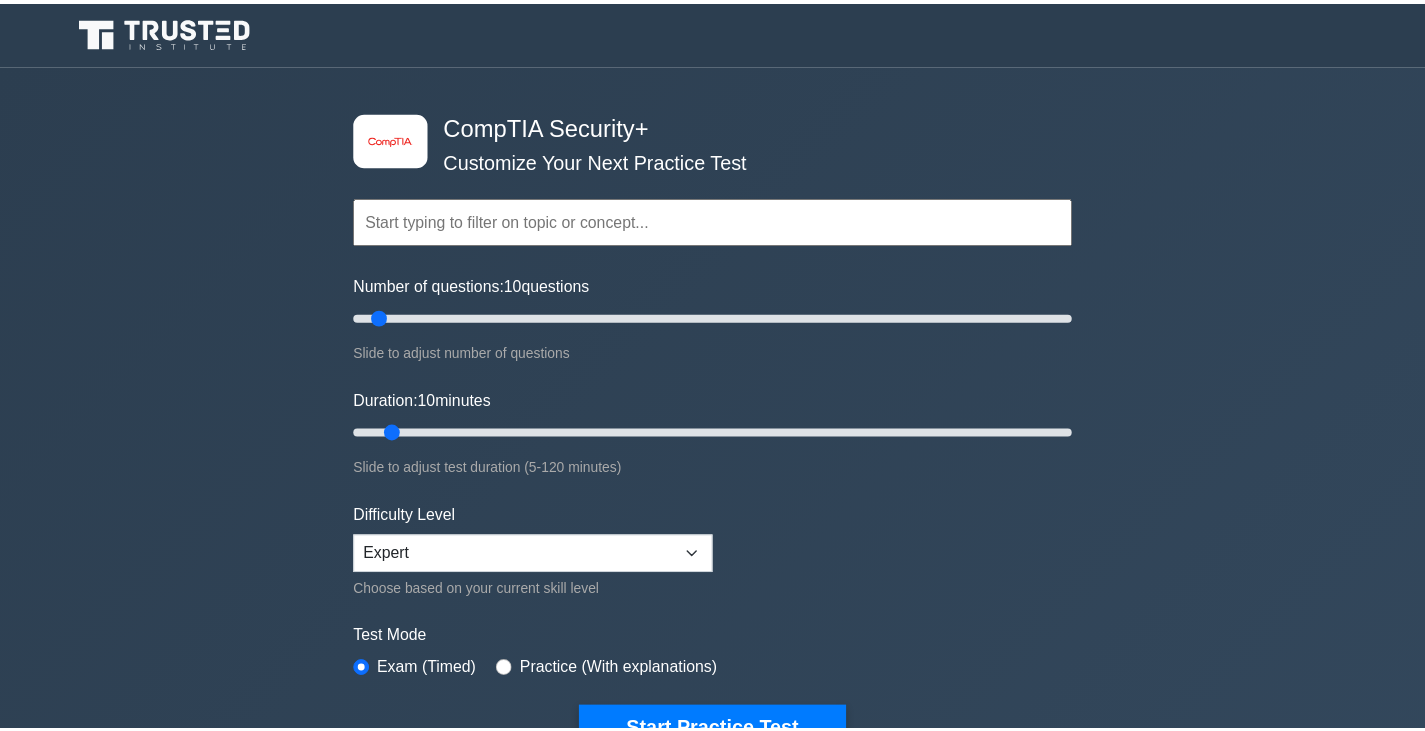 scroll, scrollTop: 0, scrollLeft: 0, axis: both 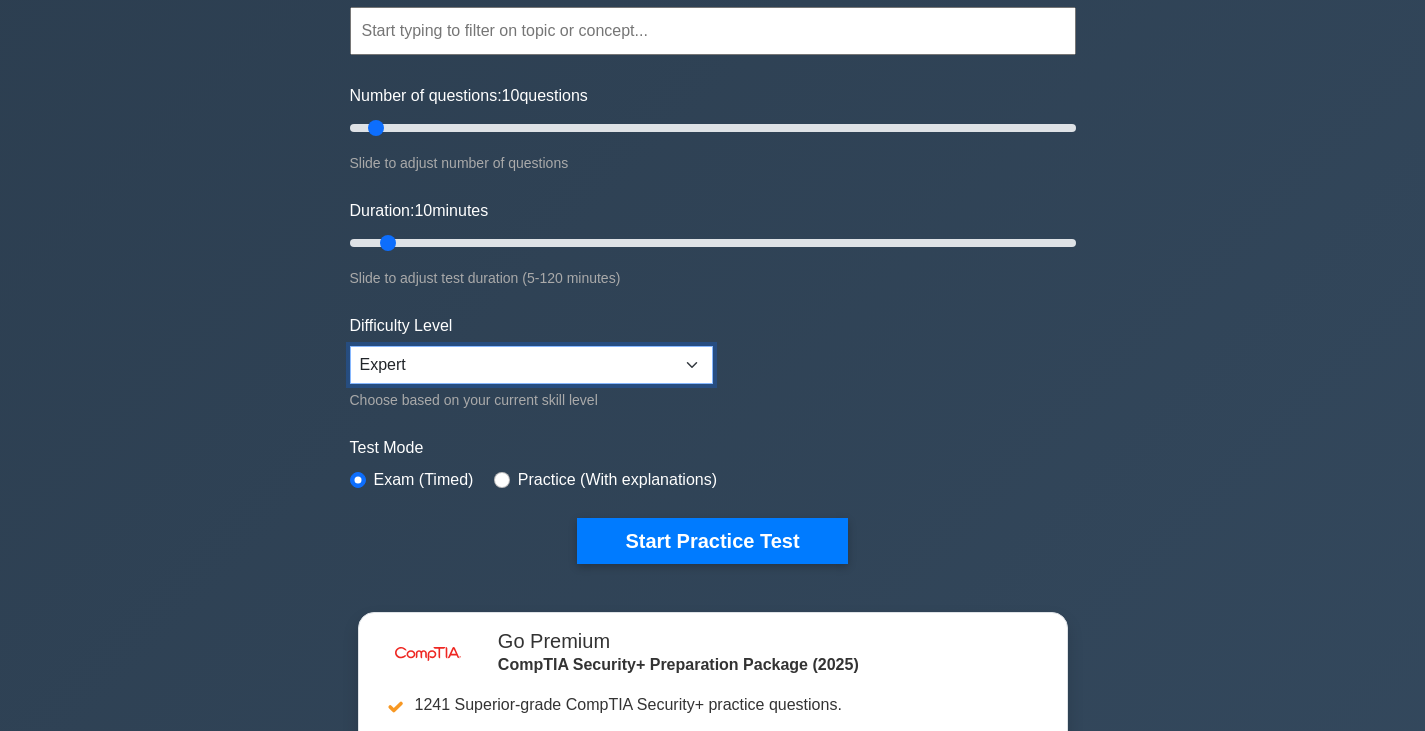 click on "Beginner
Intermediate
Expert" at bounding box center [531, 365] 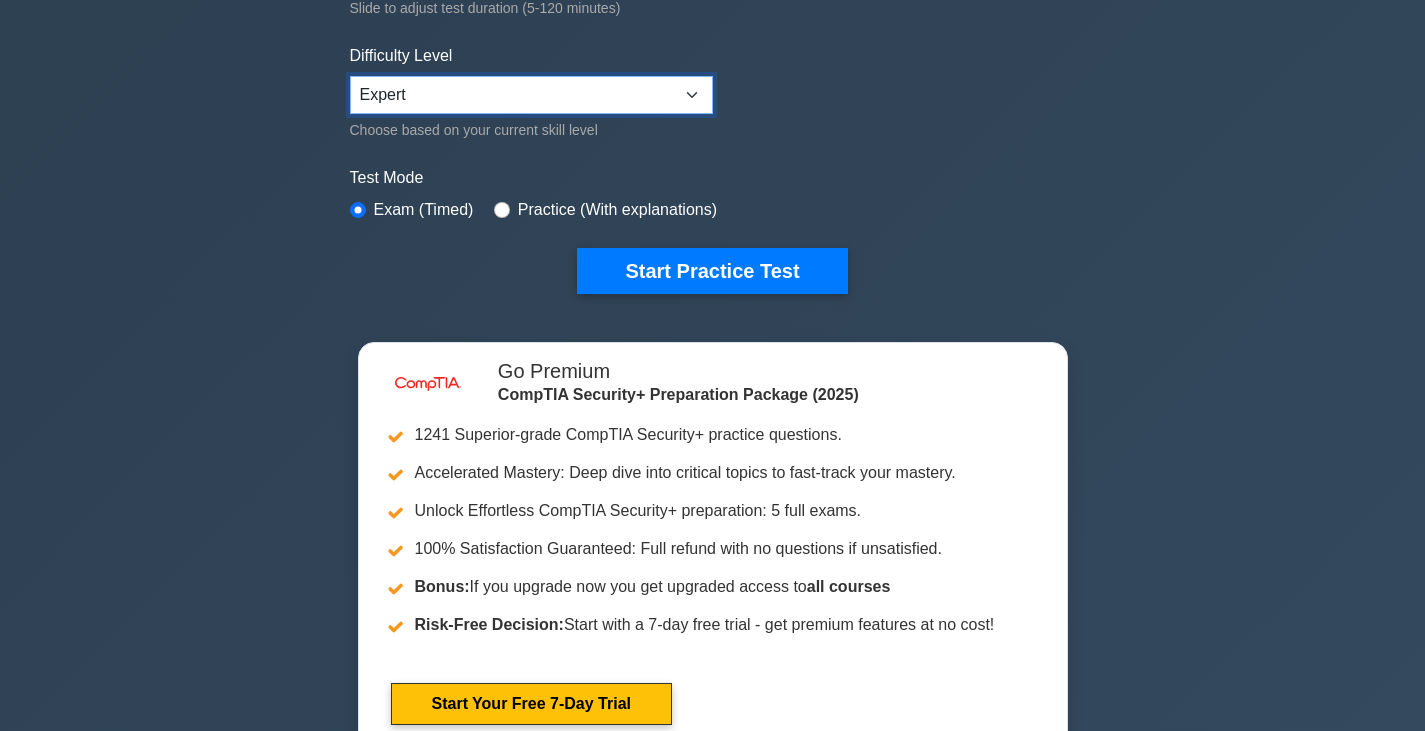 scroll, scrollTop: 457, scrollLeft: 0, axis: vertical 